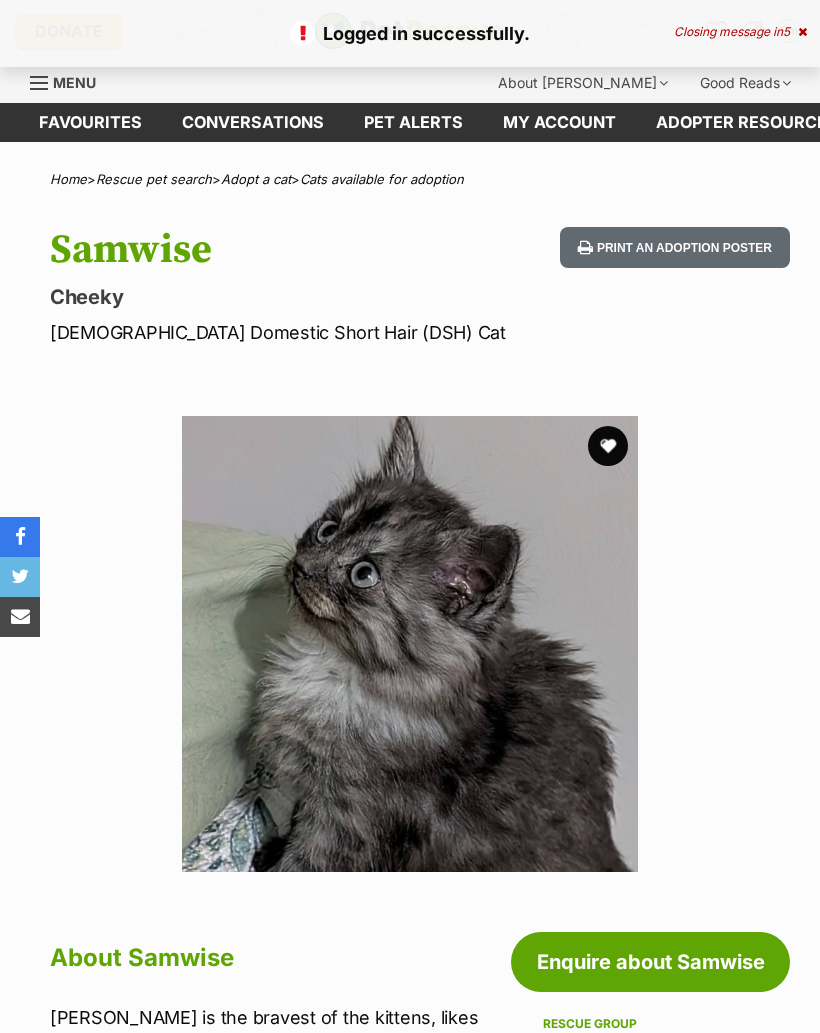 click at bounding box center [608, 446] 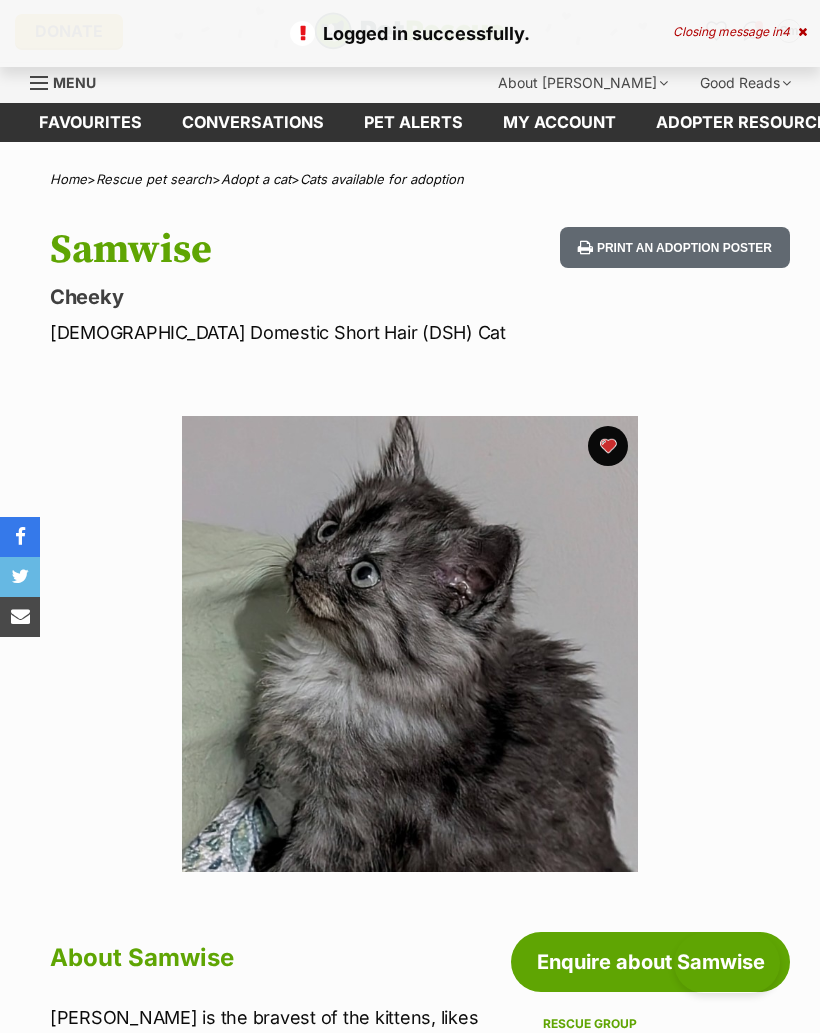 scroll, scrollTop: 0, scrollLeft: 0, axis: both 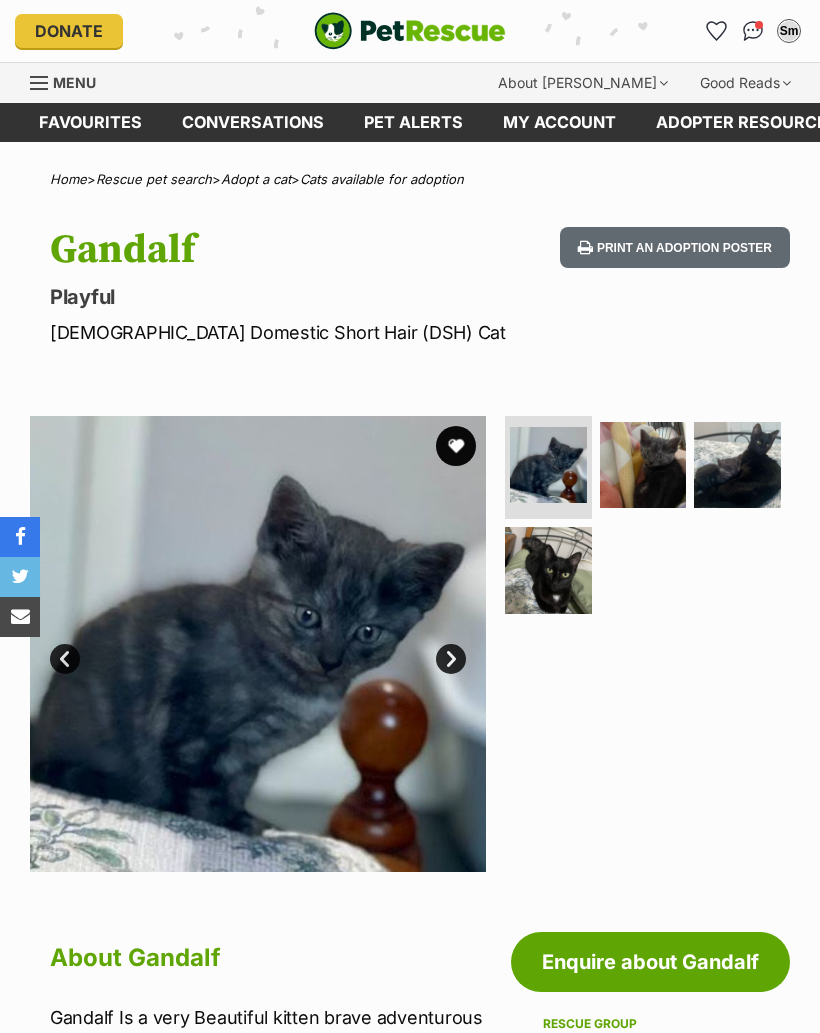 click at bounding box center [456, 446] 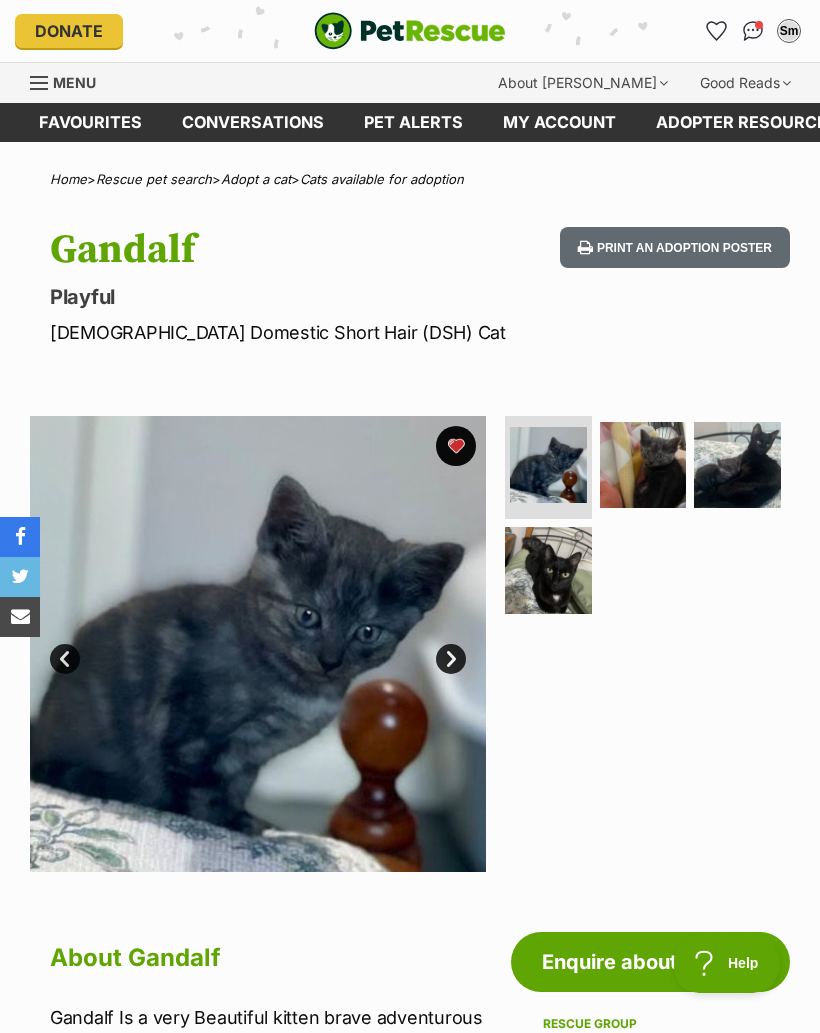 scroll, scrollTop: 0, scrollLeft: 0, axis: both 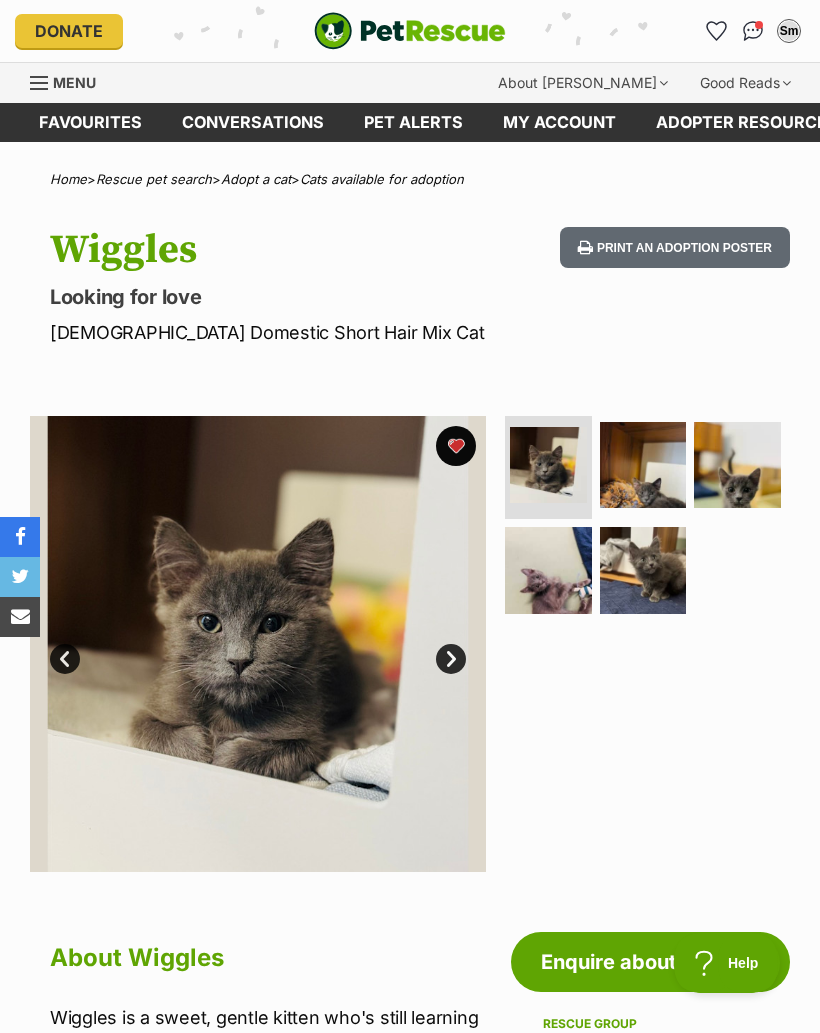 click on "Next" at bounding box center (451, 659) 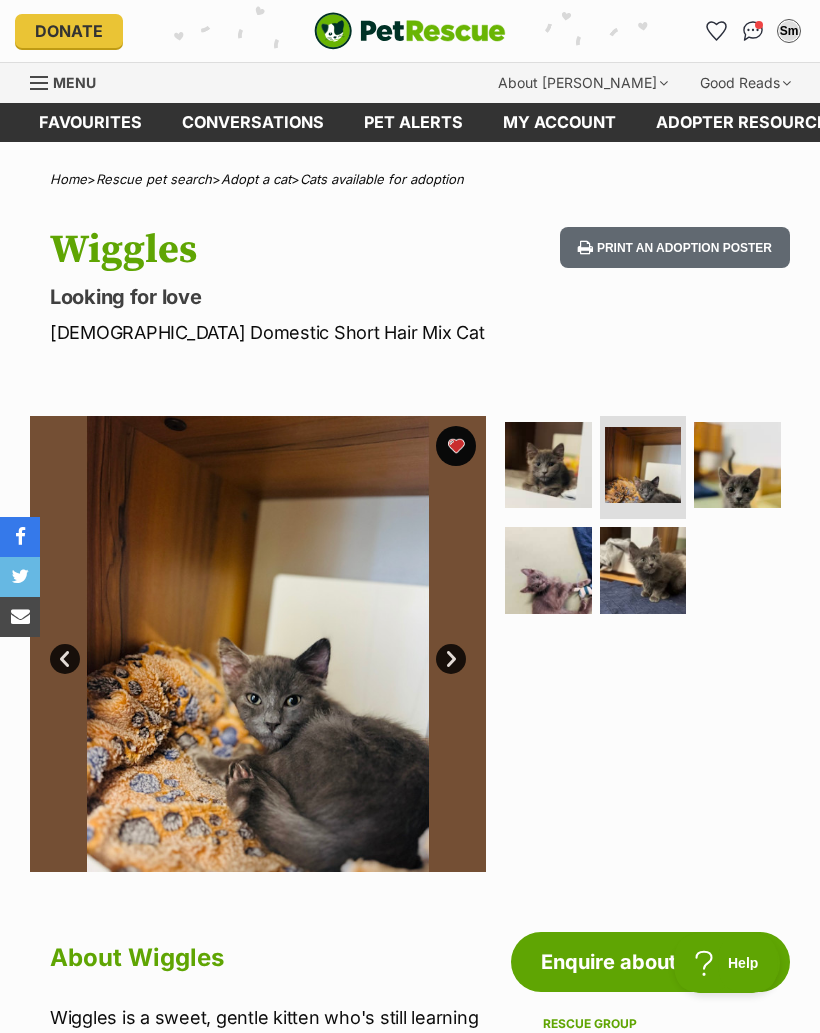 scroll, scrollTop: 0, scrollLeft: 0, axis: both 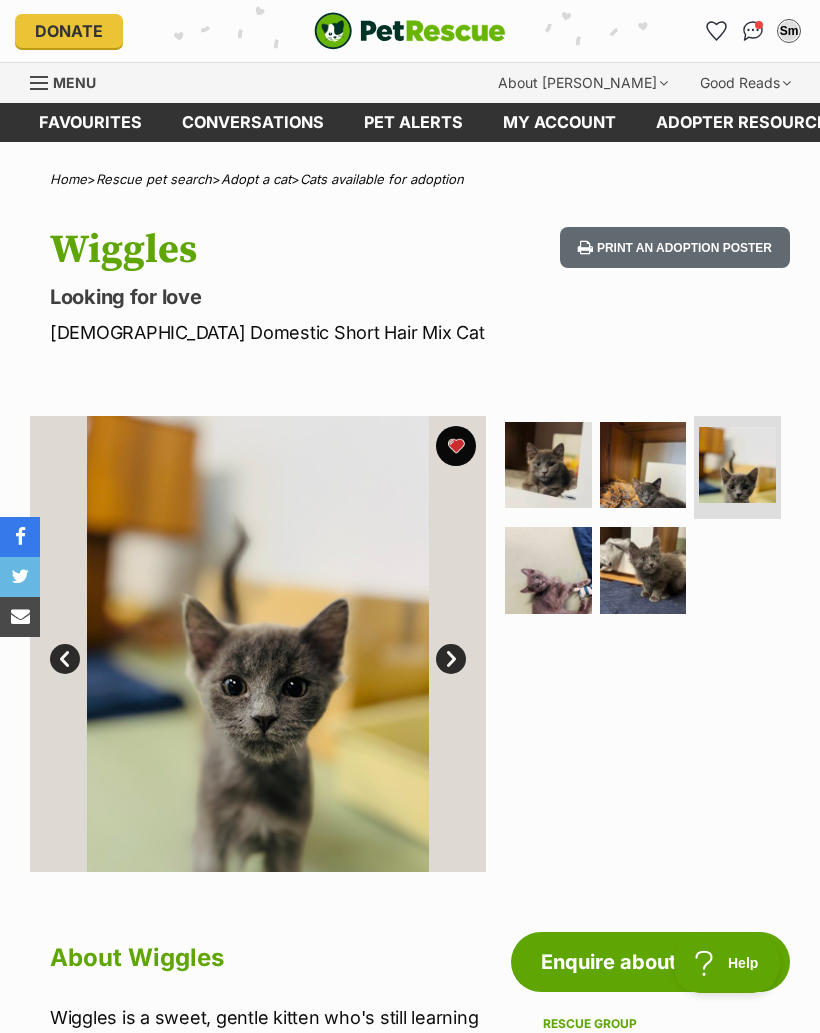 click at bounding box center (643, 570) 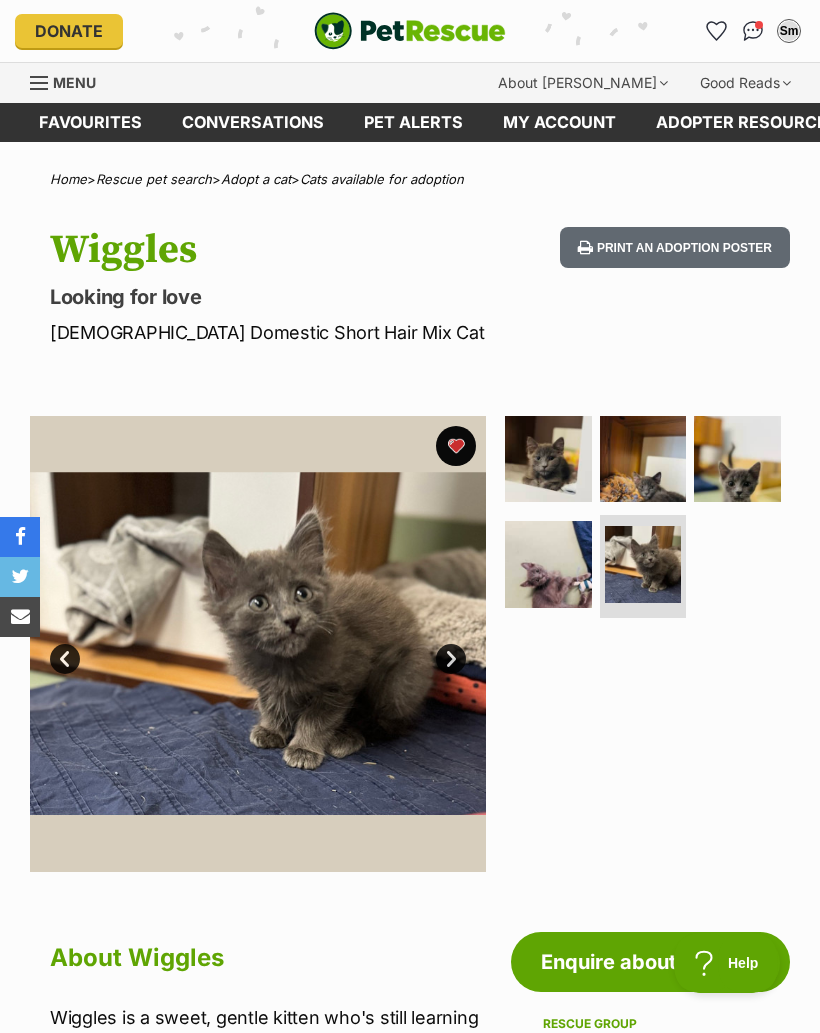 click at bounding box center [548, 564] 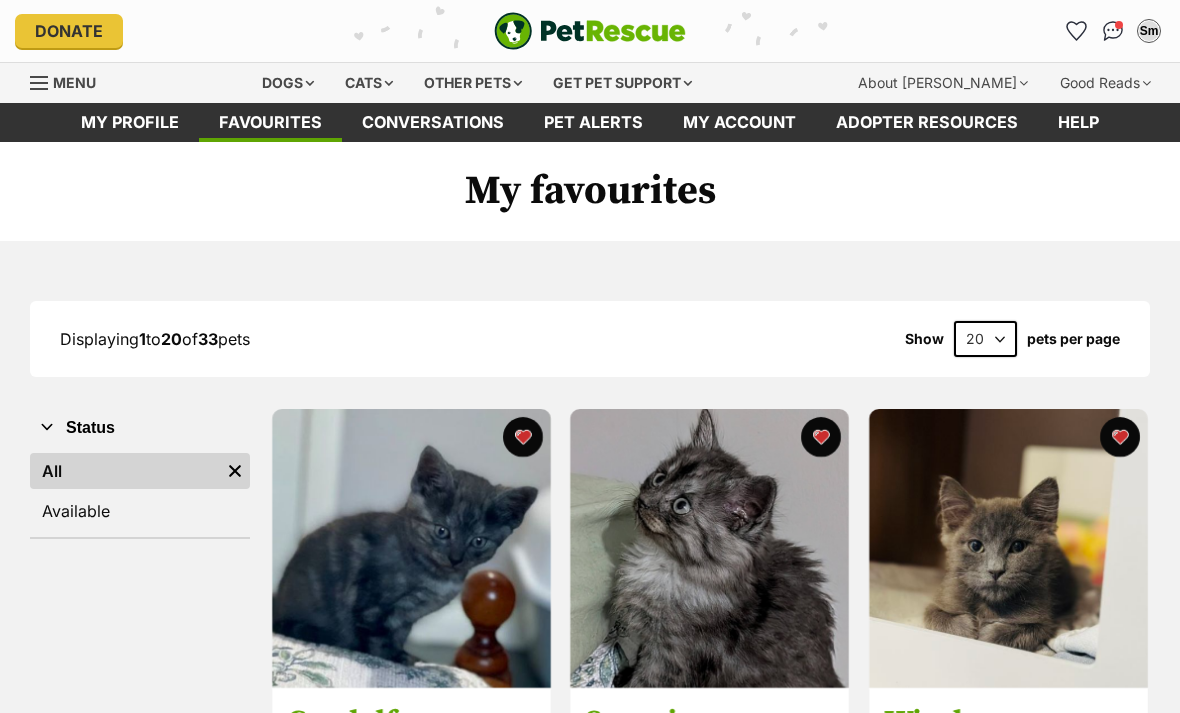 scroll, scrollTop: 0, scrollLeft: 0, axis: both 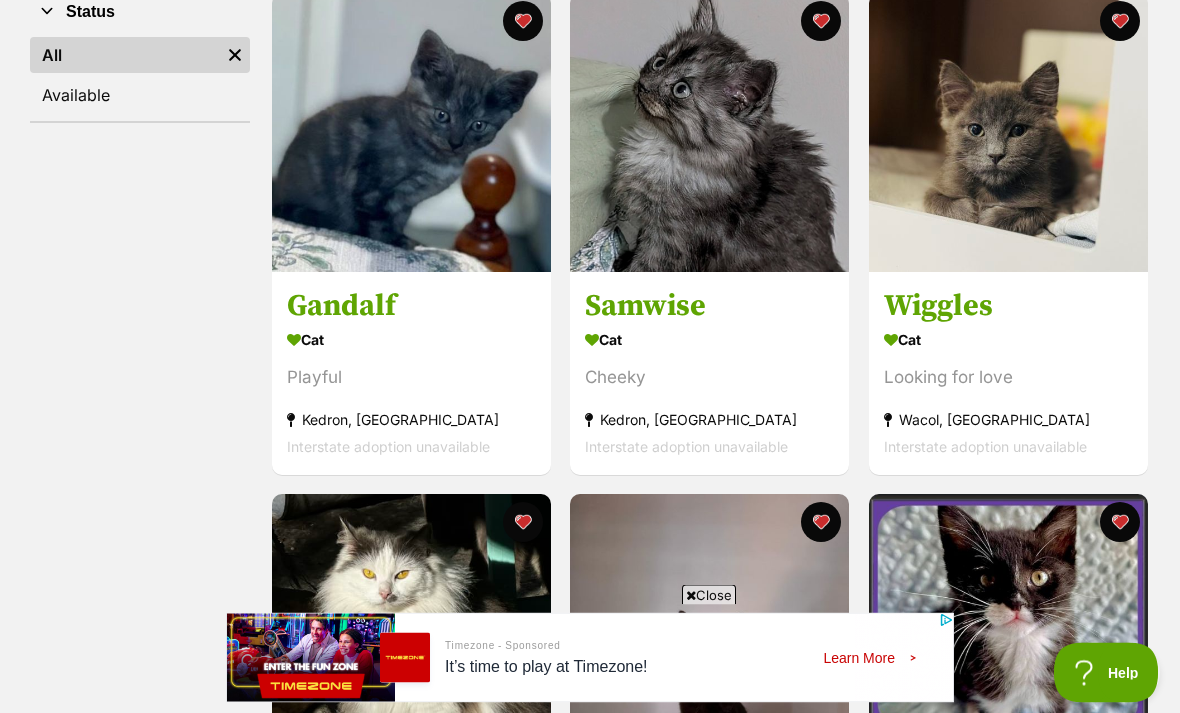 click at bounding box center [1120, 22] 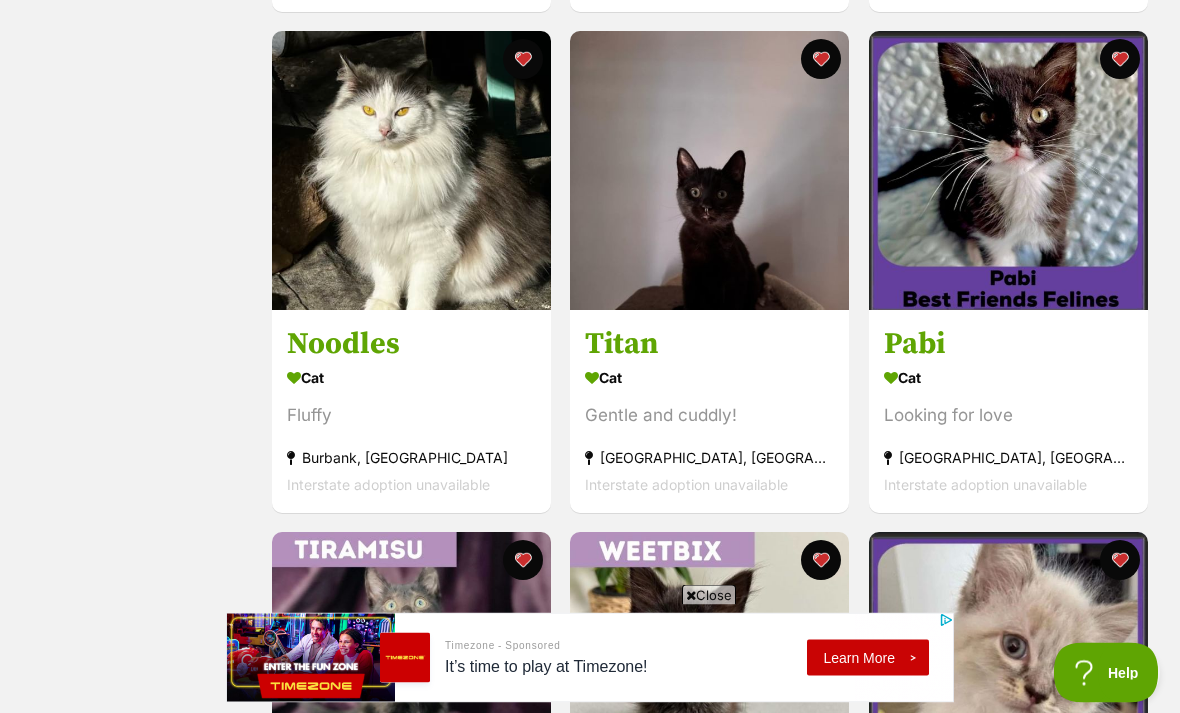 scroll, scrollTop: 846, scrollLeft: 0, axis: vertical 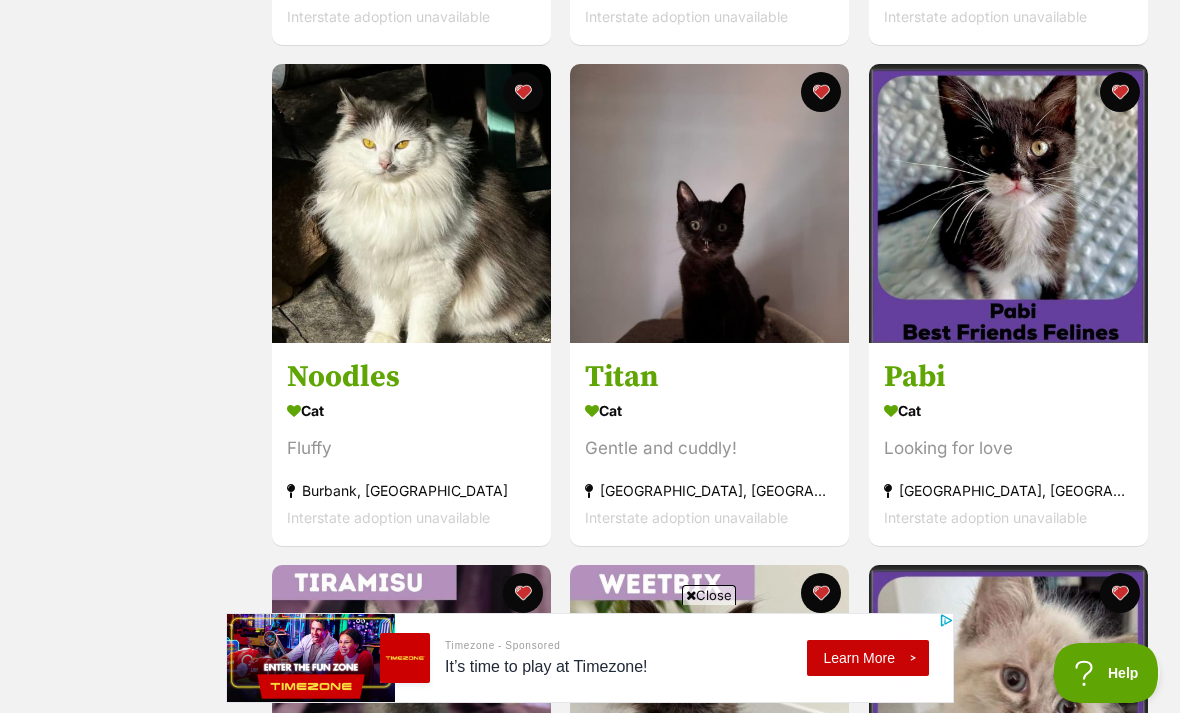 click on "Cat" at bounding box center (1008, 410) 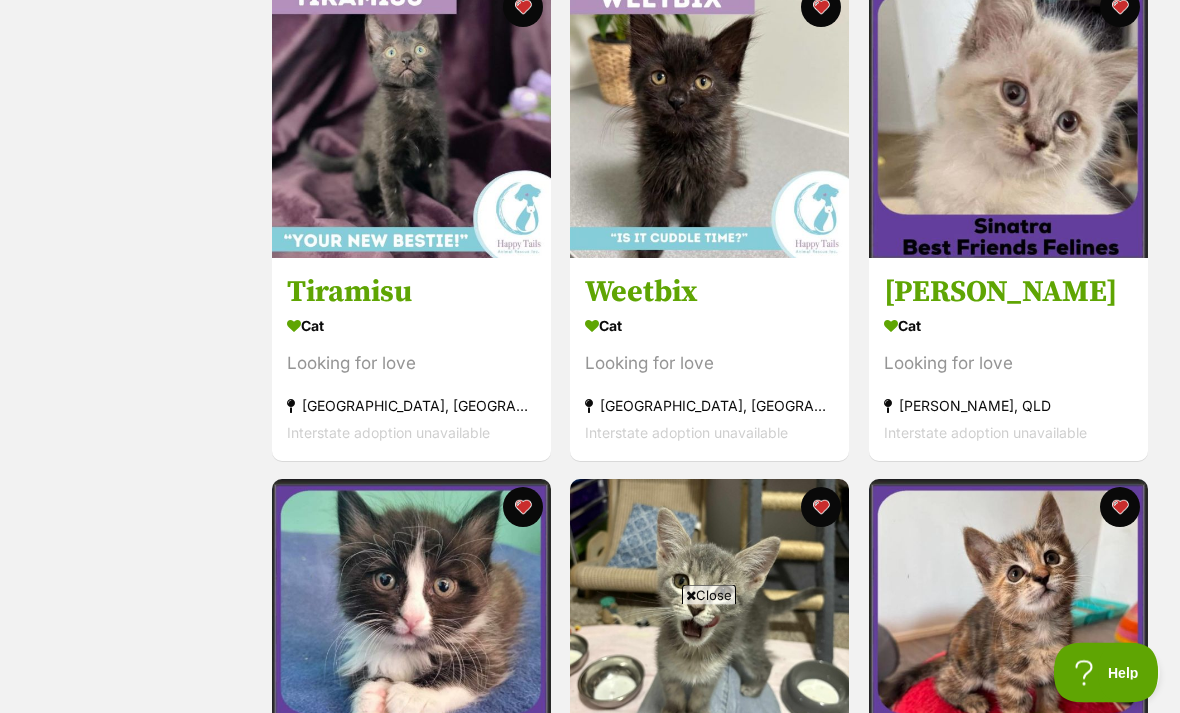 scroll, scrollTop: 1395, scrollLeft: 0, axis: vertical 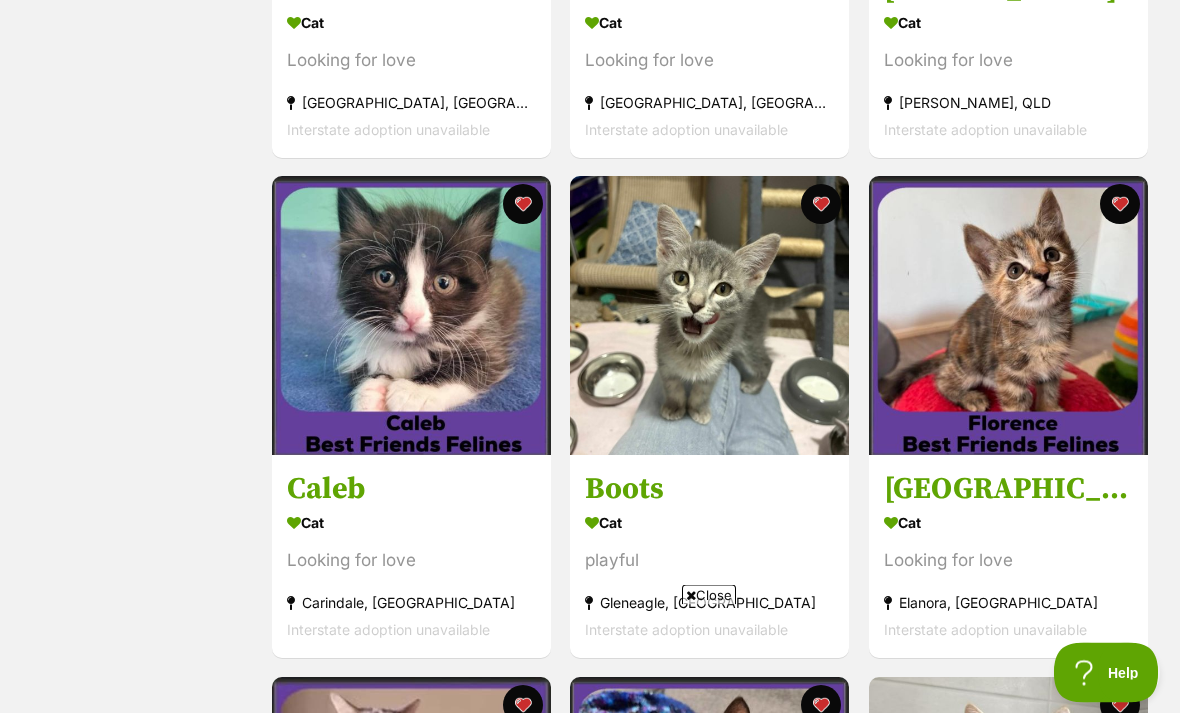 click at bounding box center [411, 316] 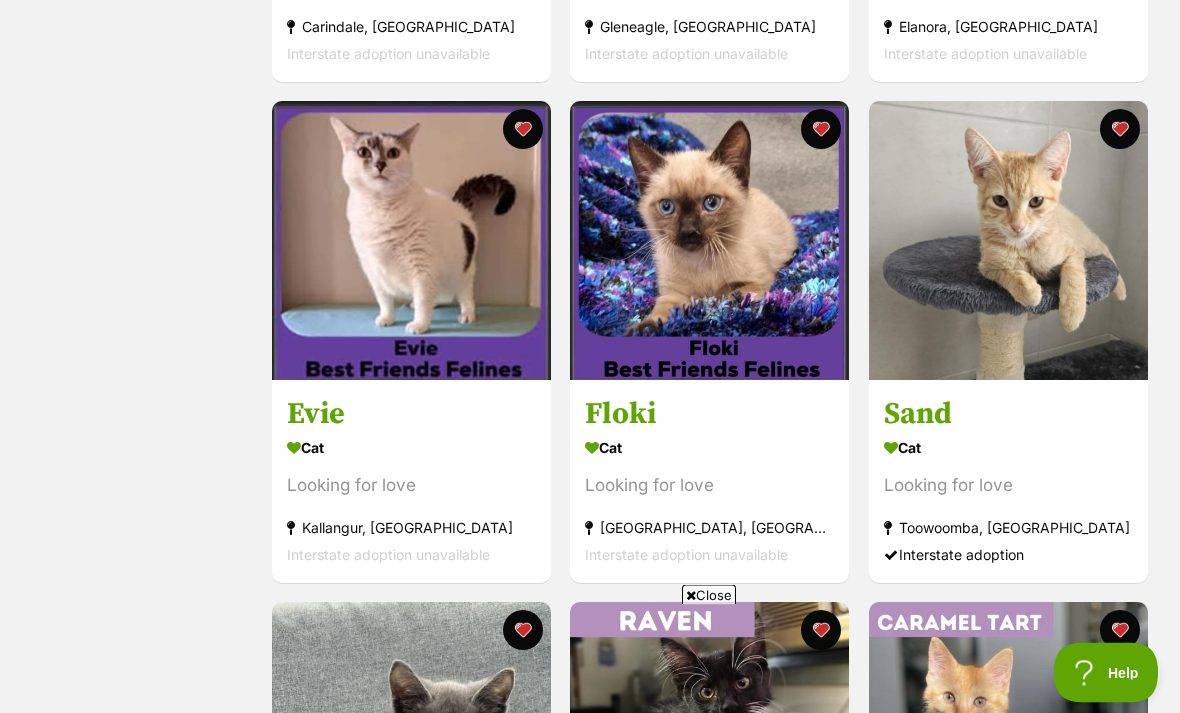 scroll, scrollTop: 2311, scrollLeft: 0, axis: vertical 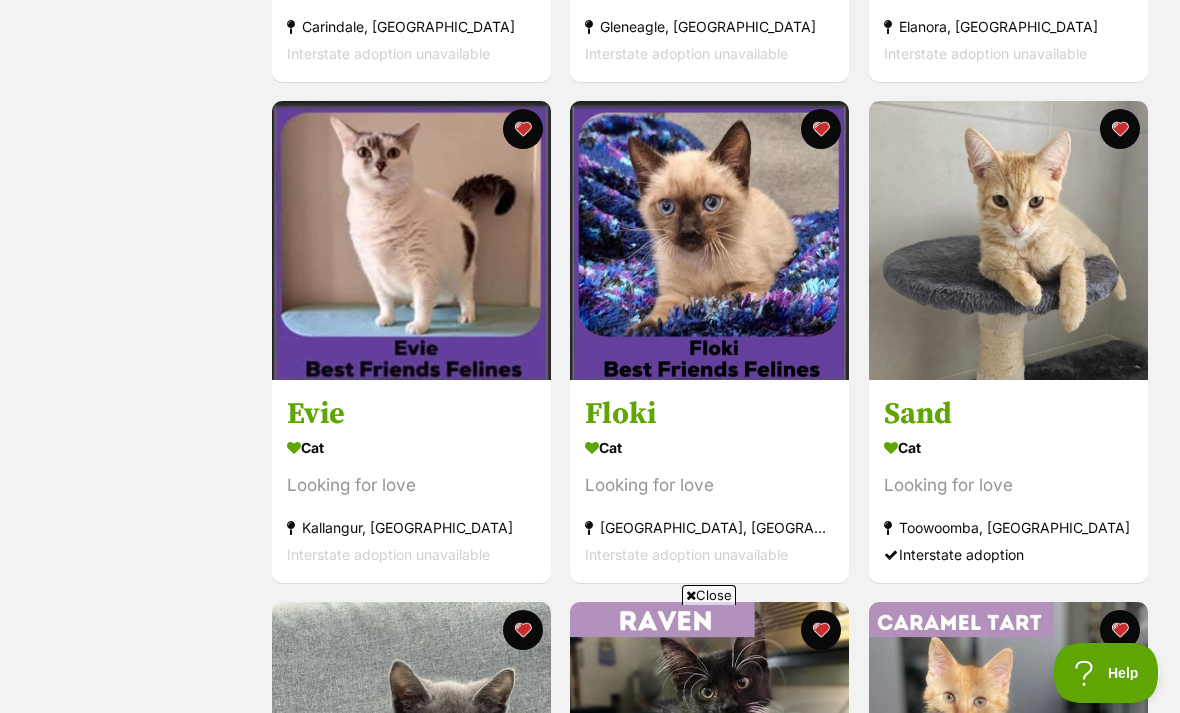 click at bounding box center (411, 240) 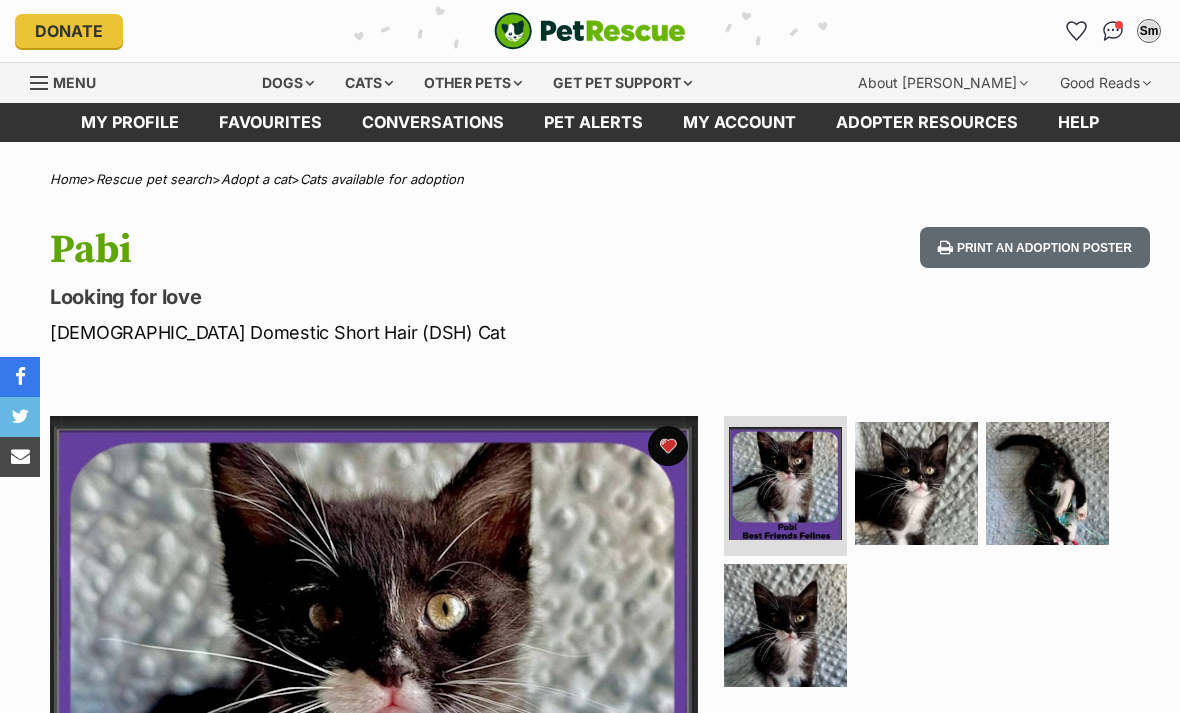 scroll, scrollTop: 0, scrollLeft: 0, axis: both 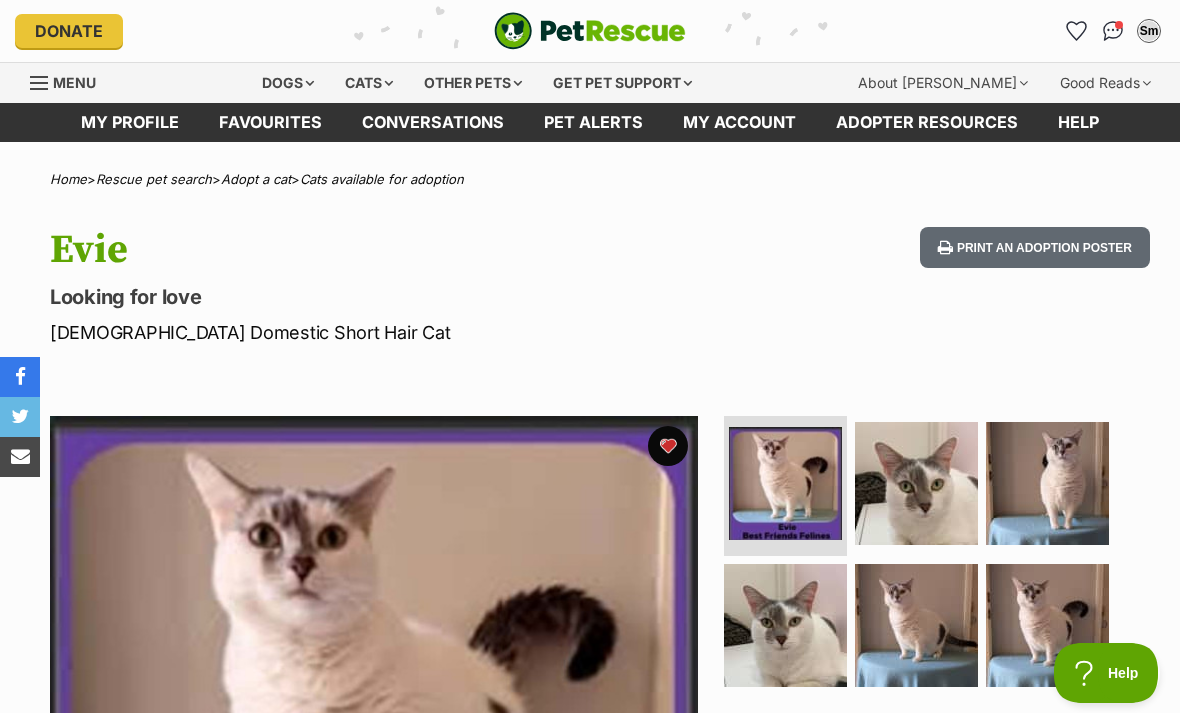 click on "Menu" at bounding box center (70, 81) 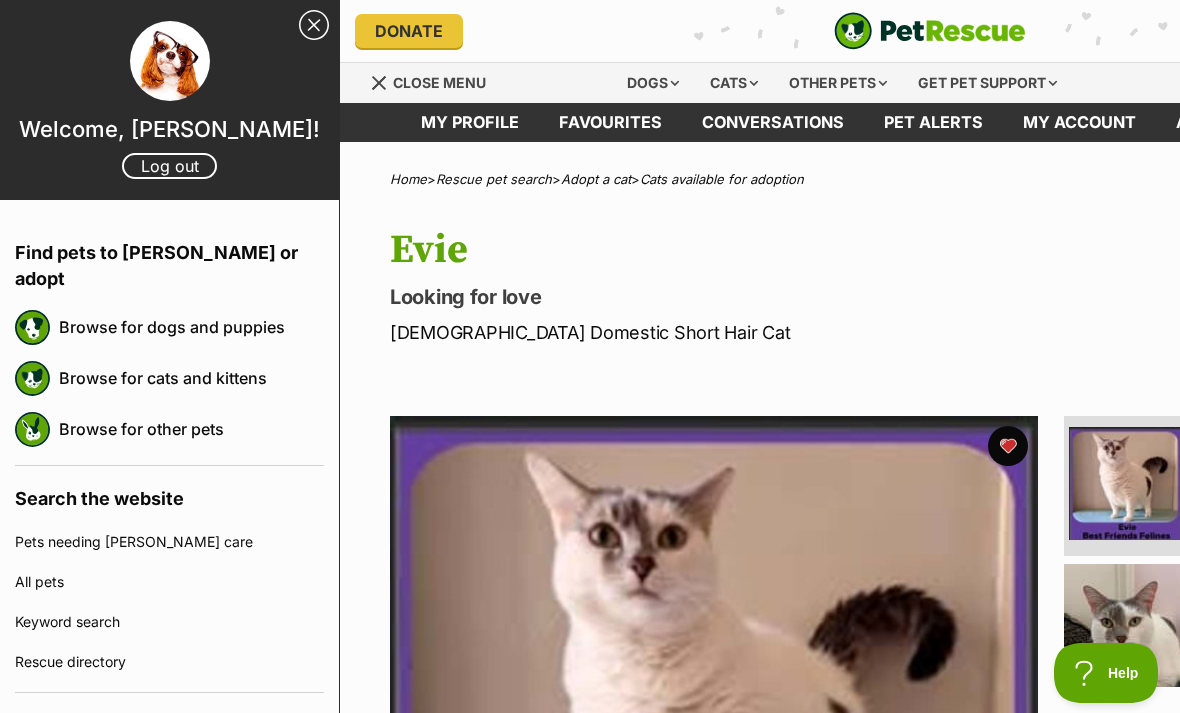 click on "Close Sidebar" at bounding box center [314, 25] 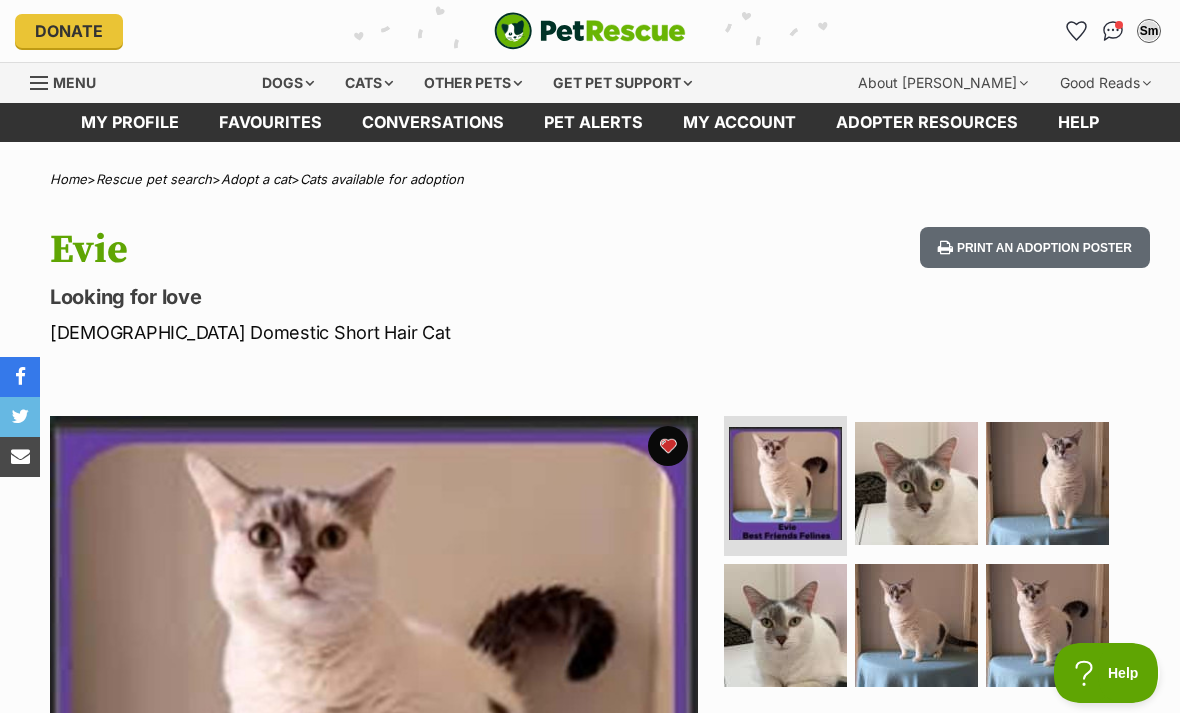 click on "Cats" at bounding box center (369, 83) 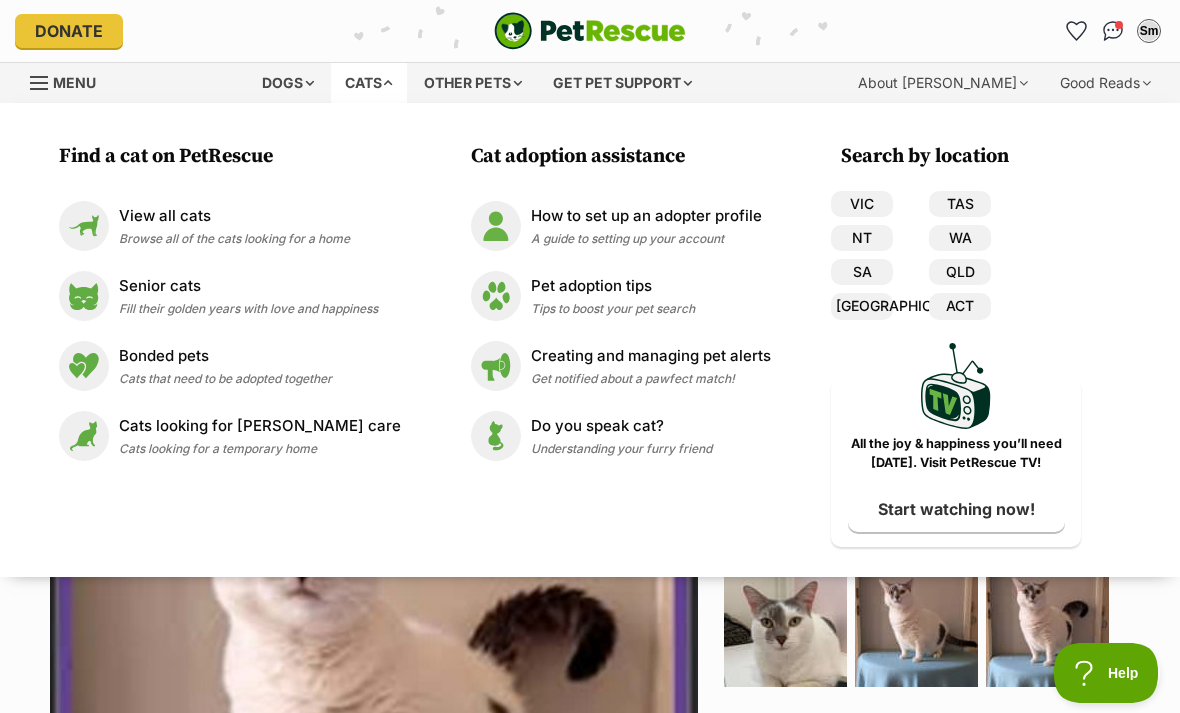 click at bounding box center (84, 226) 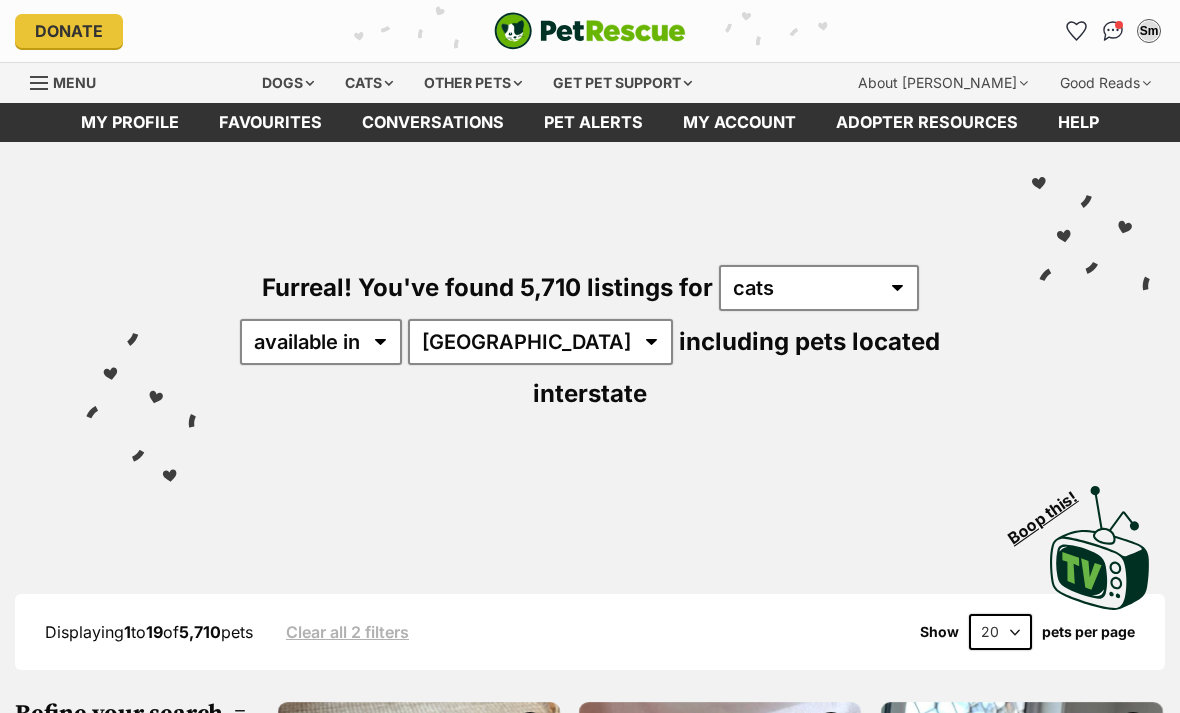 scroll, scrollTop: 0, scrollLeft: 0, axis: both 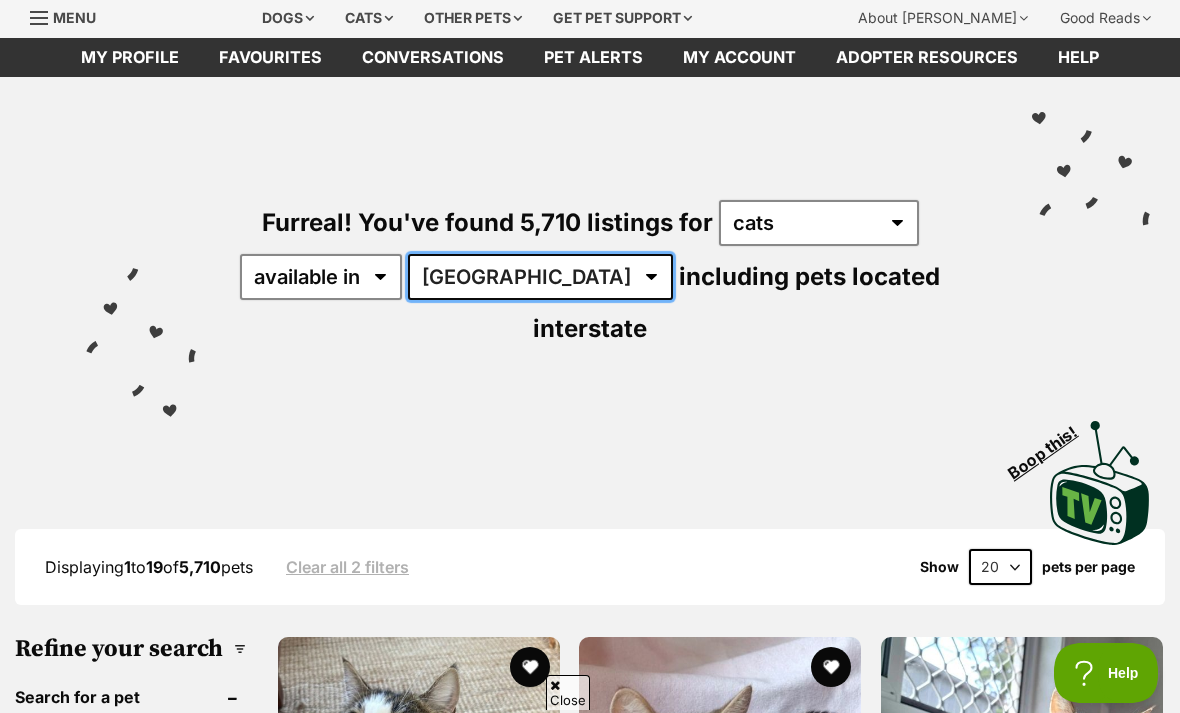 click on "Australia
ACT
NSW
NT
QLD
SA
TAS
VIC
WA" at bounding box center [540, 277] 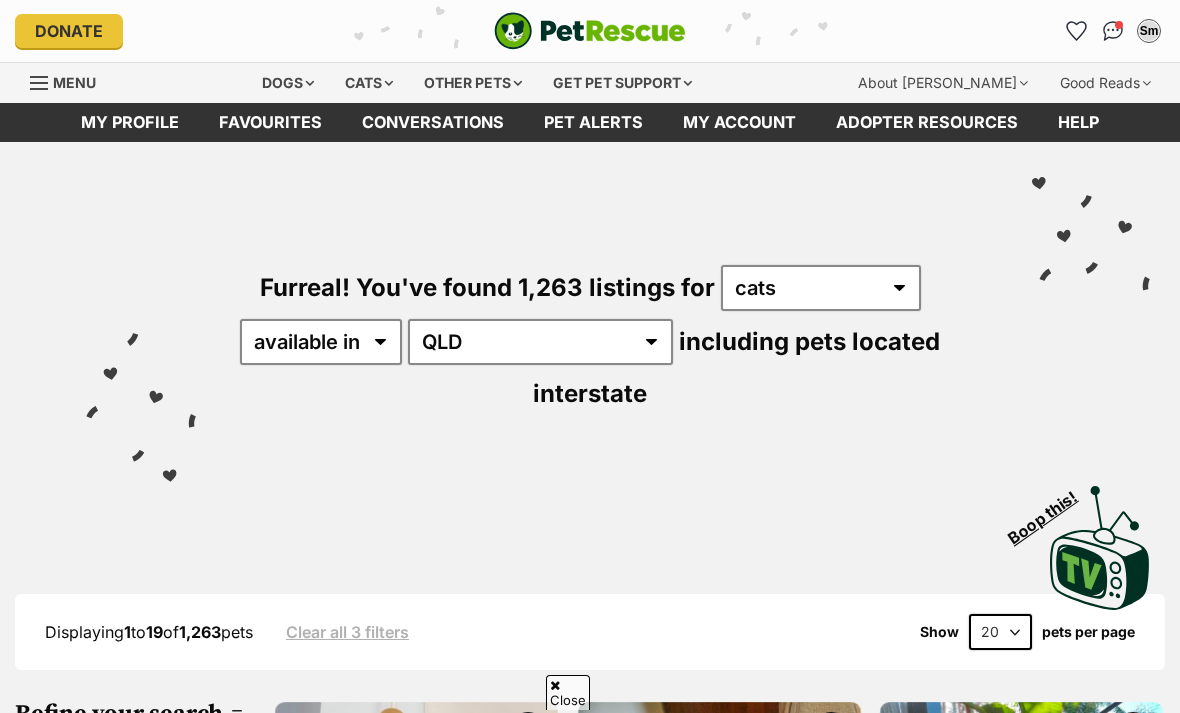 scroll, scrollTop: 652, scrollLeft: 0, axis: vertical 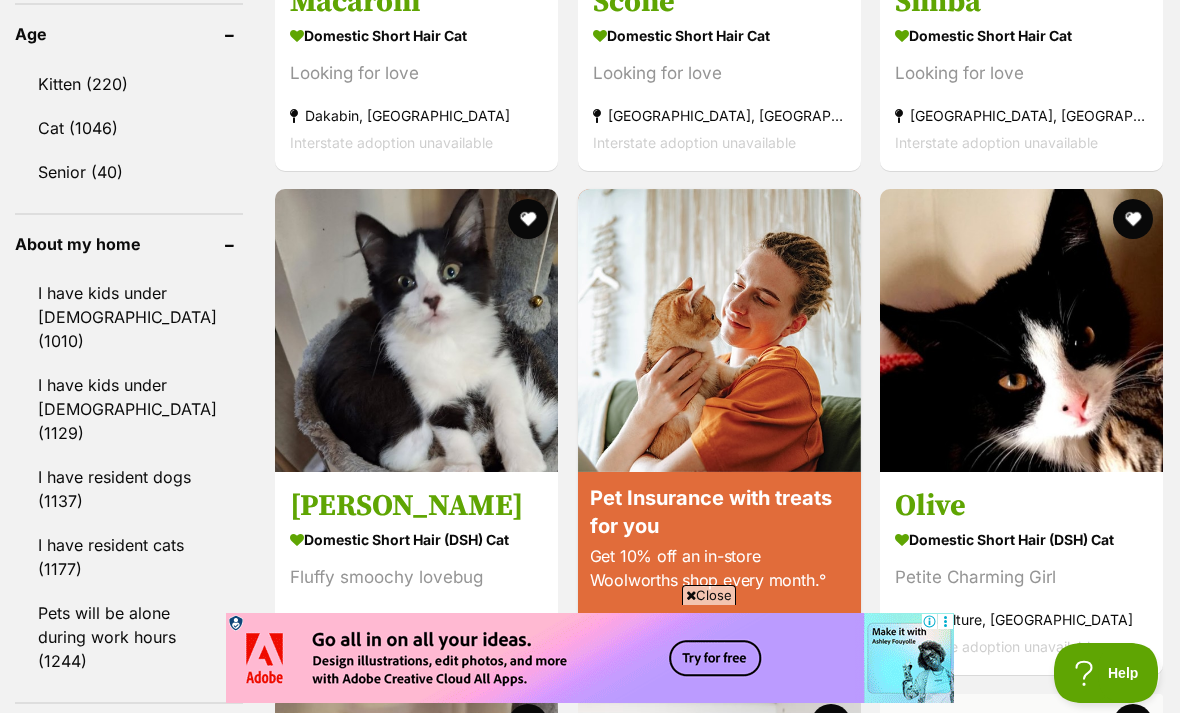 click at bounding box center [529, 219] 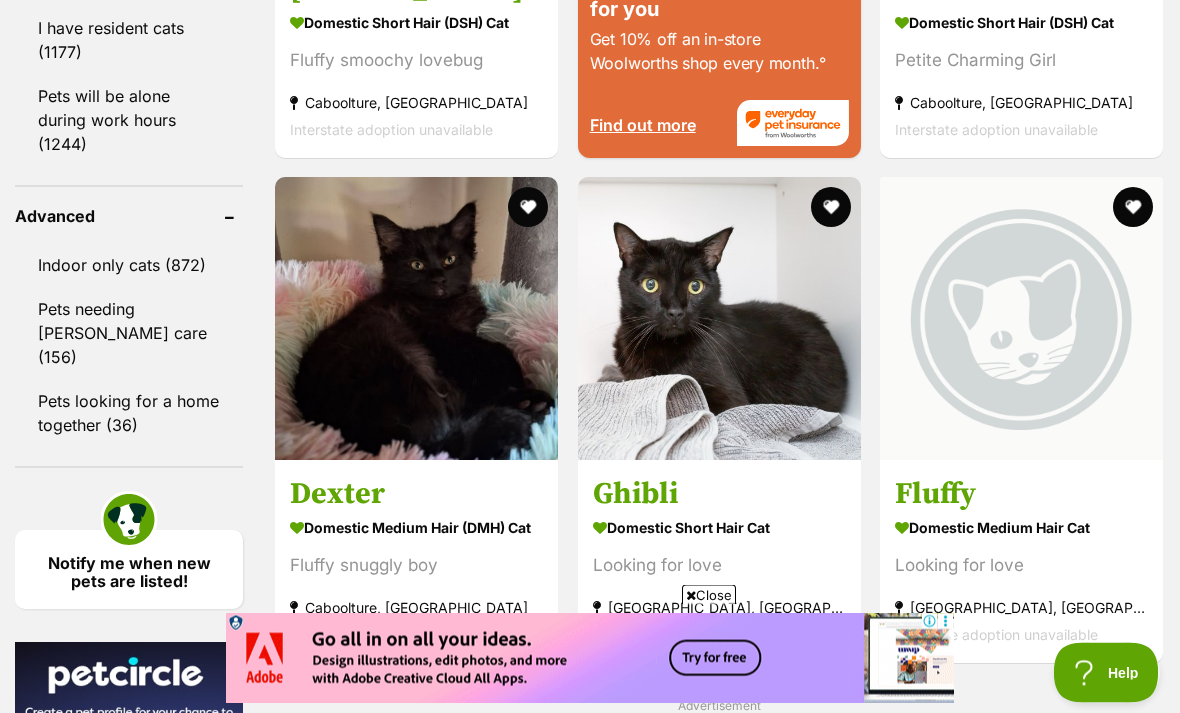 scroll, scrollTop: 2736, scrollLeft: 0, axis: vertical 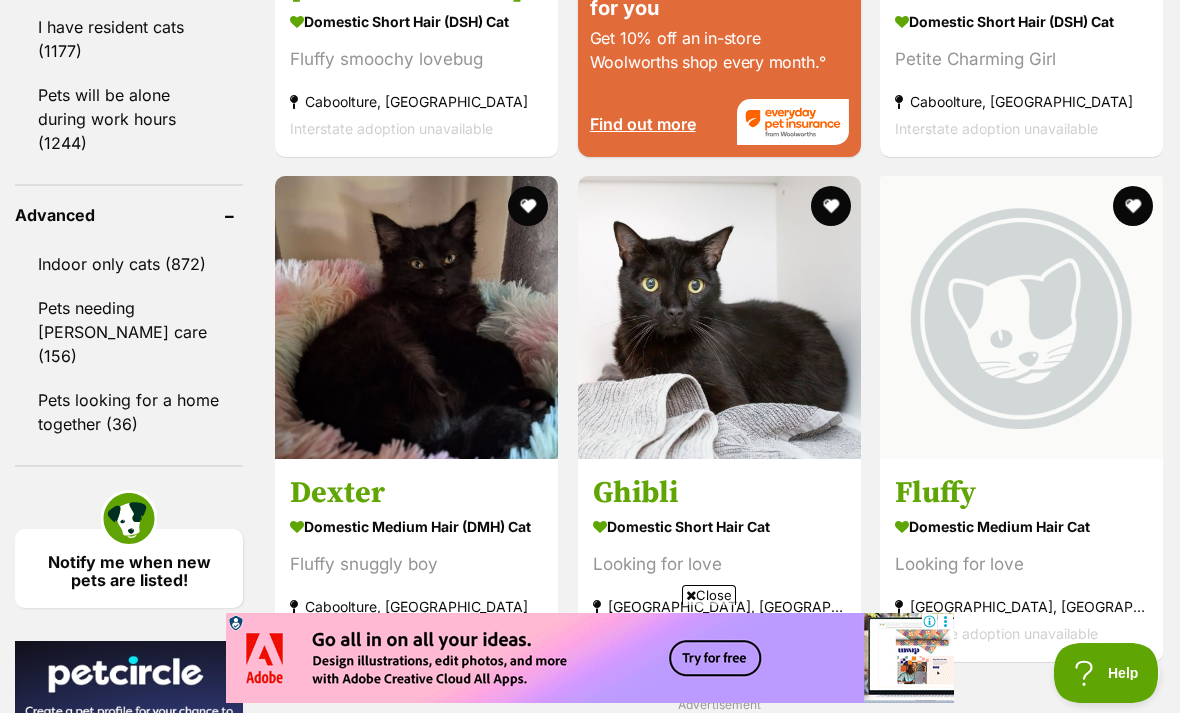 click at bounding box center (529, 206) 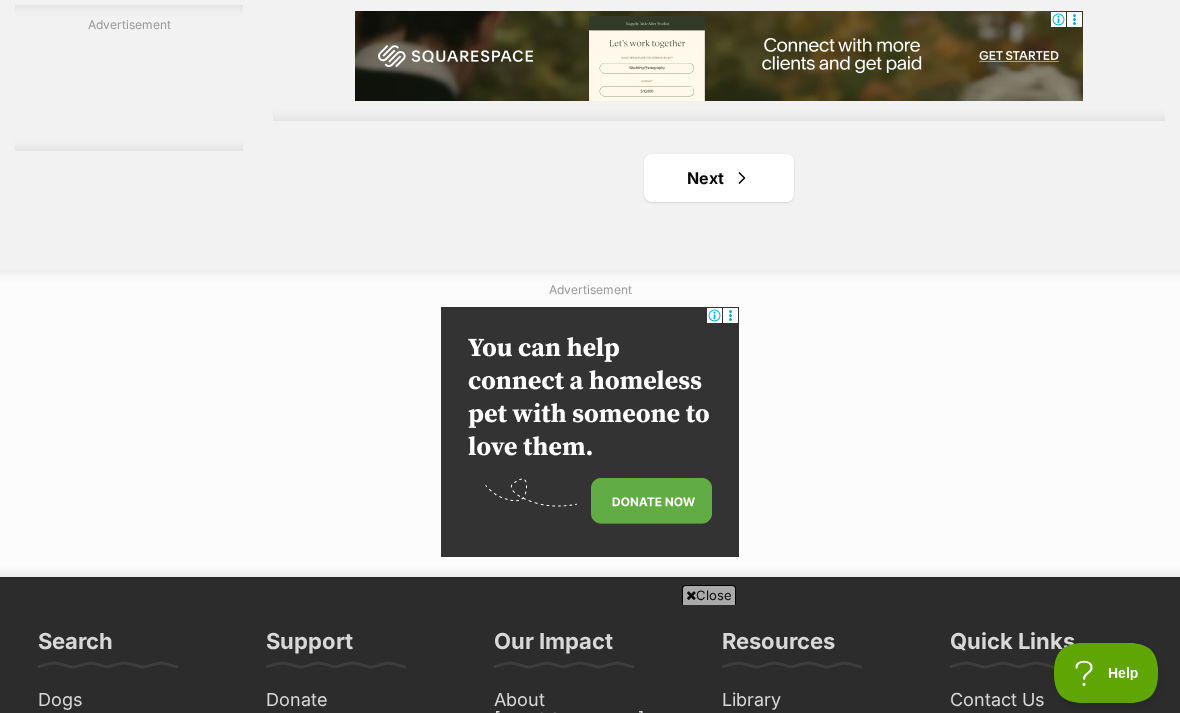 scroll, scrollTop: 4616, scrollLeft: 0, axis: vertical 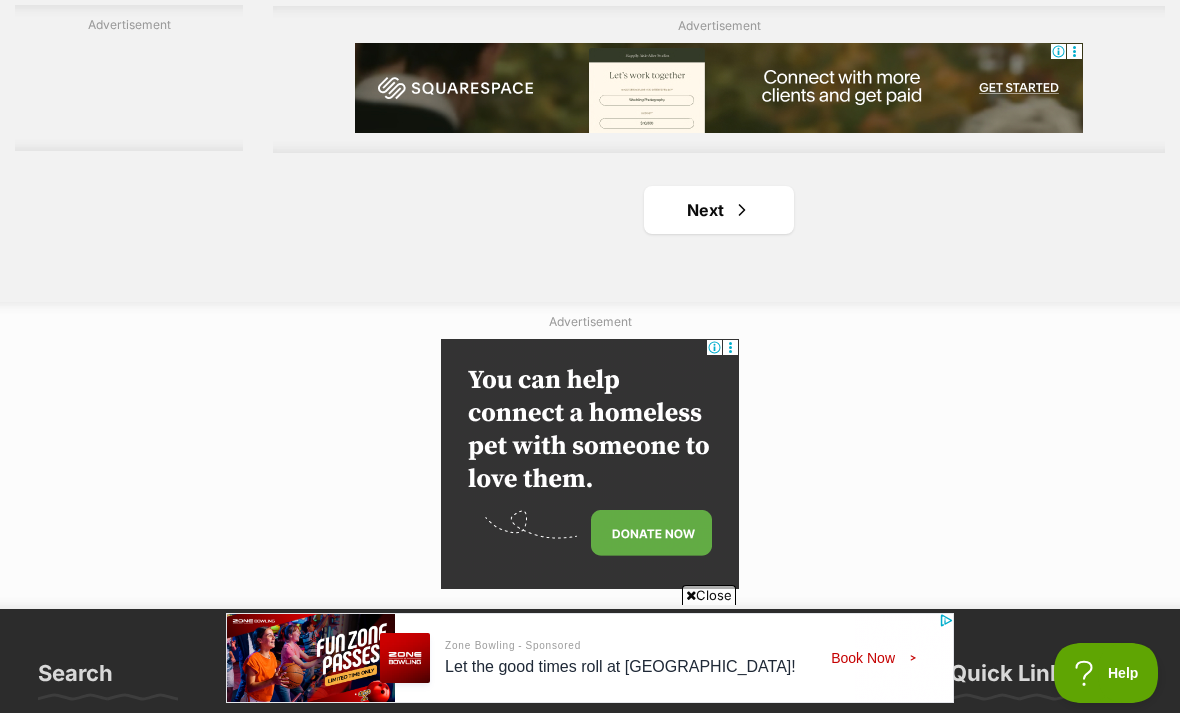 click on "Next" at bounding box center [719, 210] 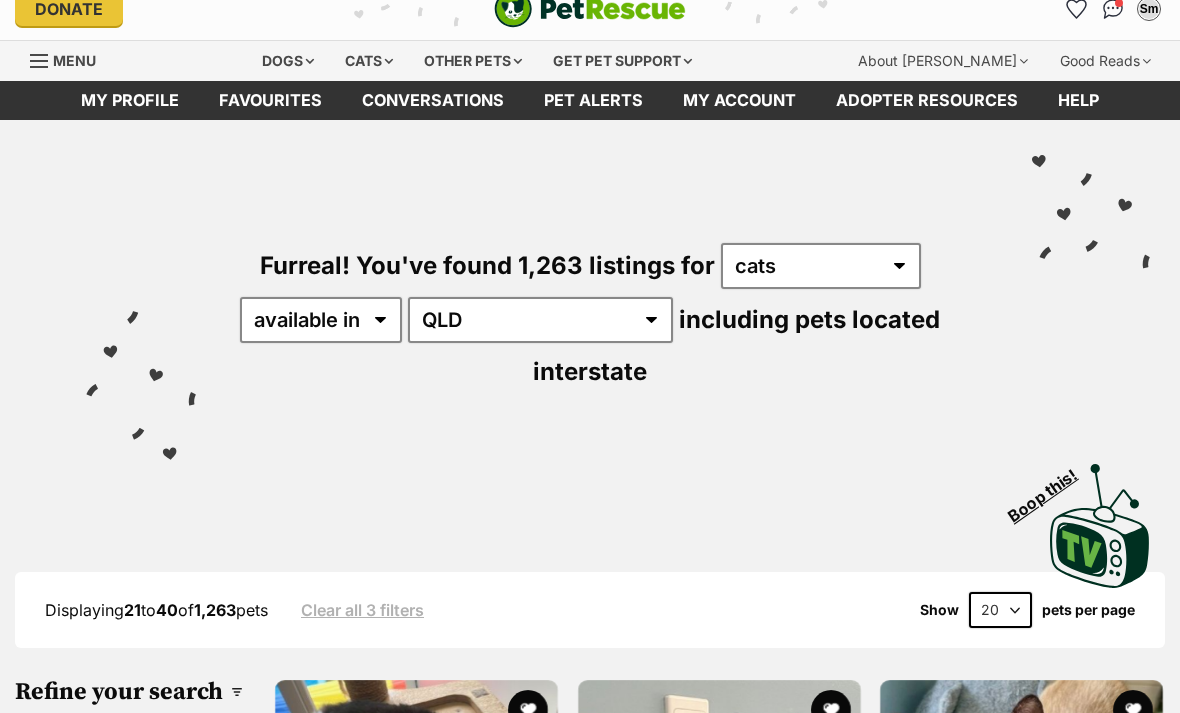scroll, scrollTop: 0, scrollLeft: 0, axis: both 